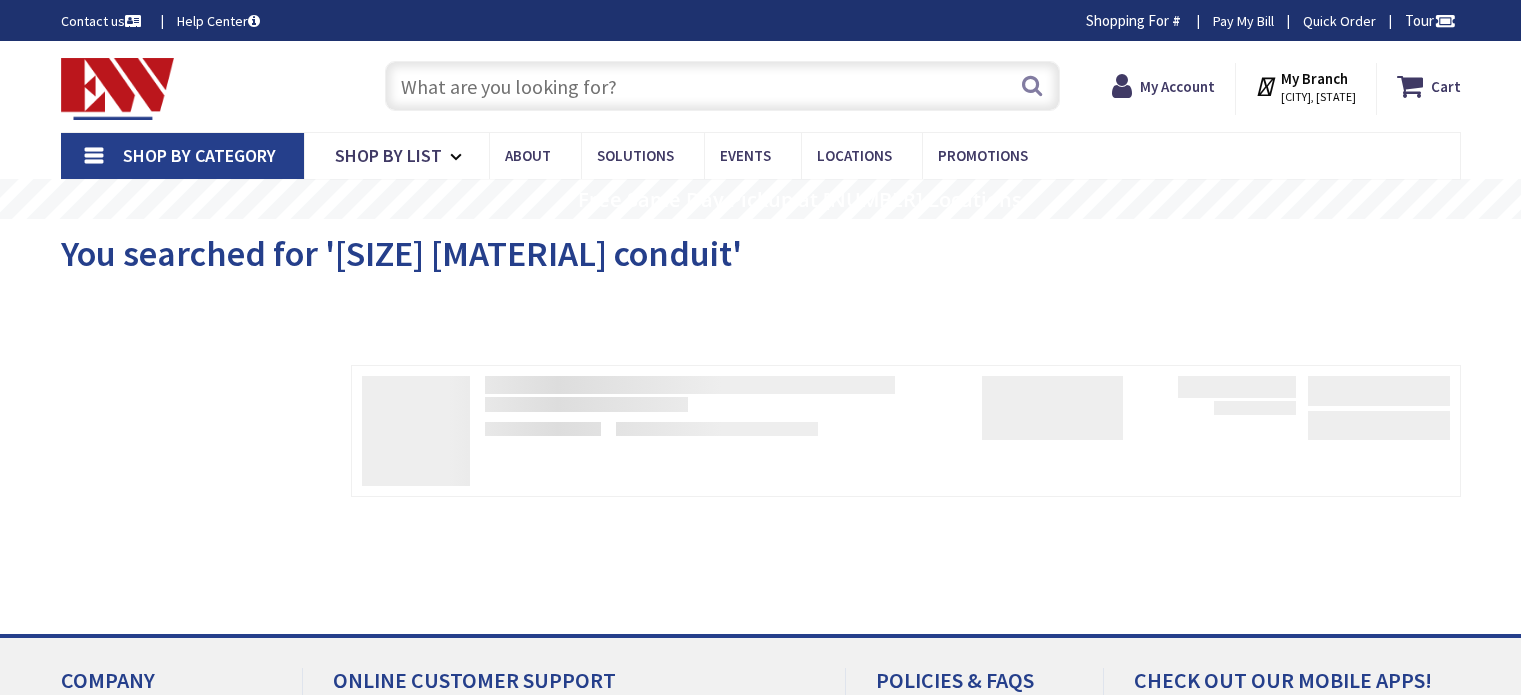scroll, scrollTop: 0, scrollLeft: 0, axis: both 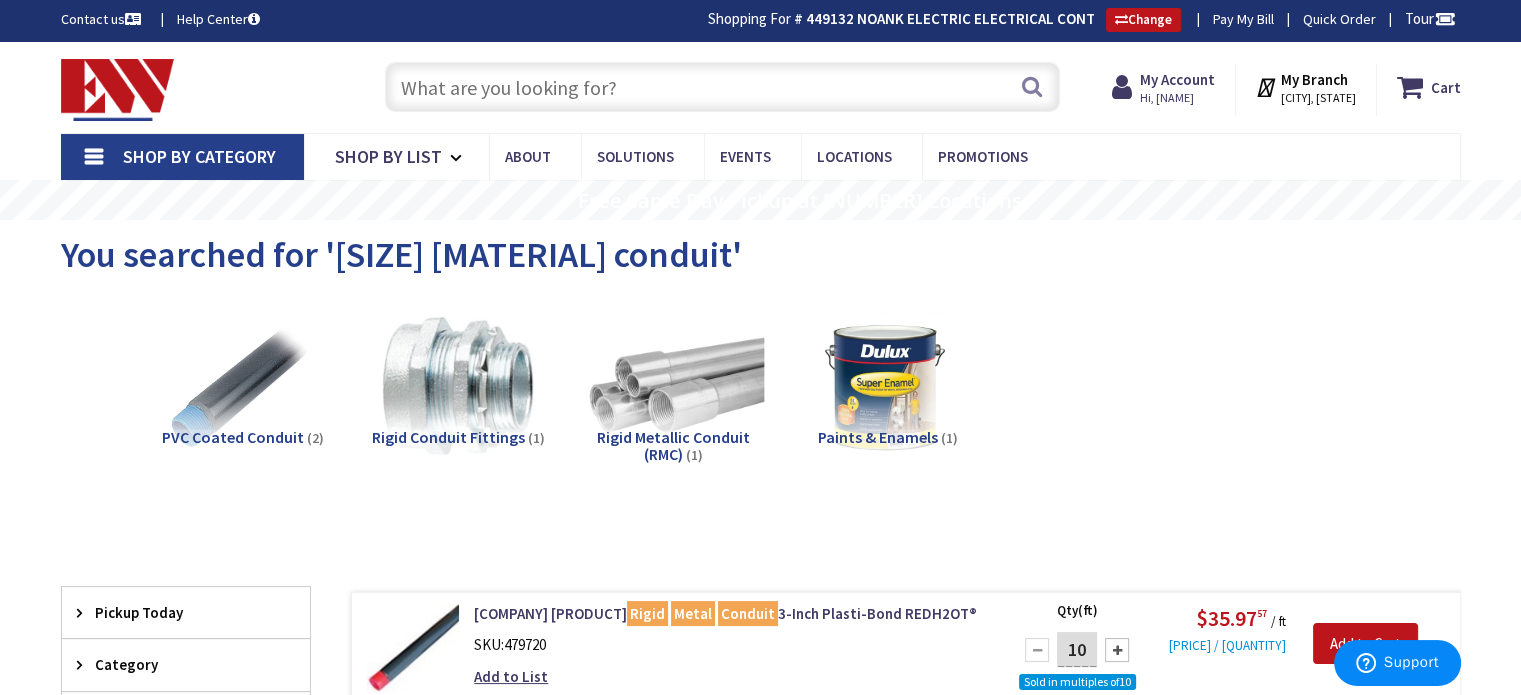 click at bounding box center (243, 386) 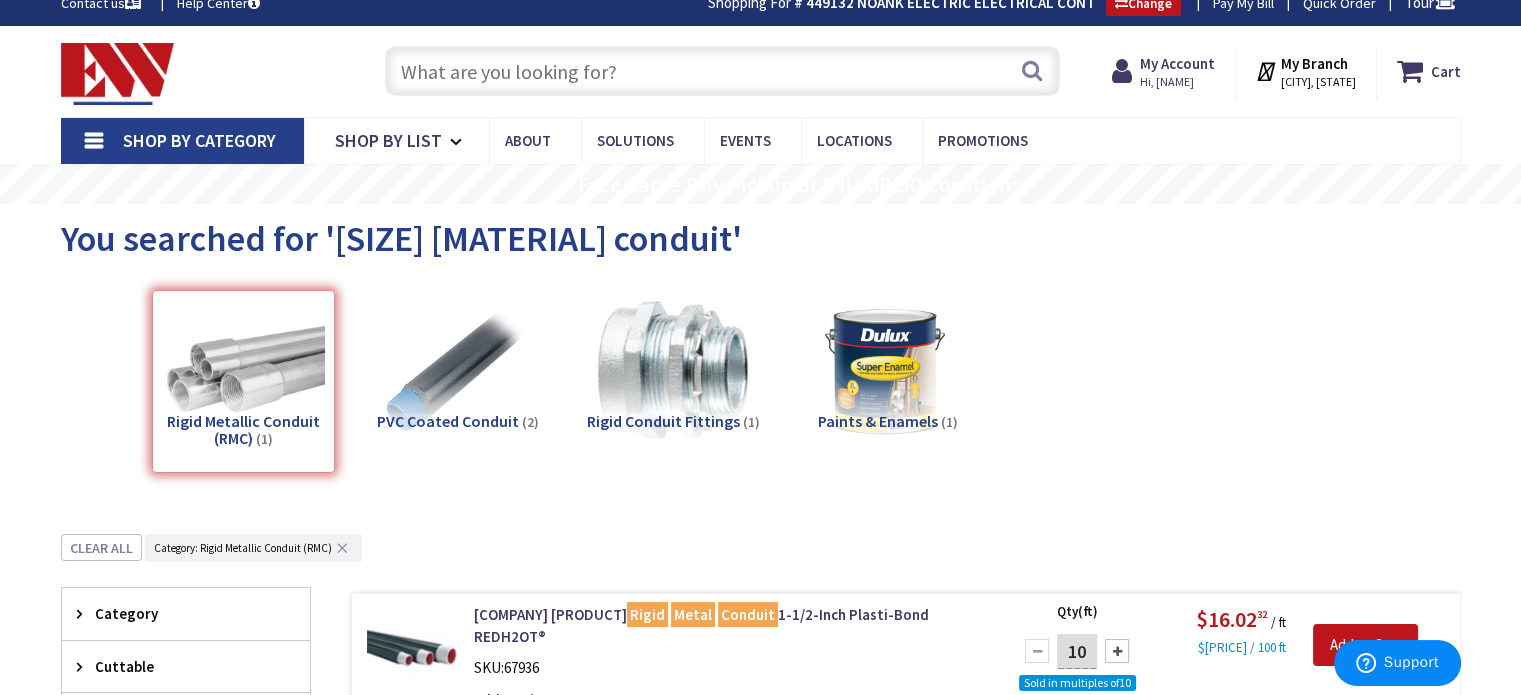 scroll, scrollTop: 0, scrollLeft: 0, axis: both 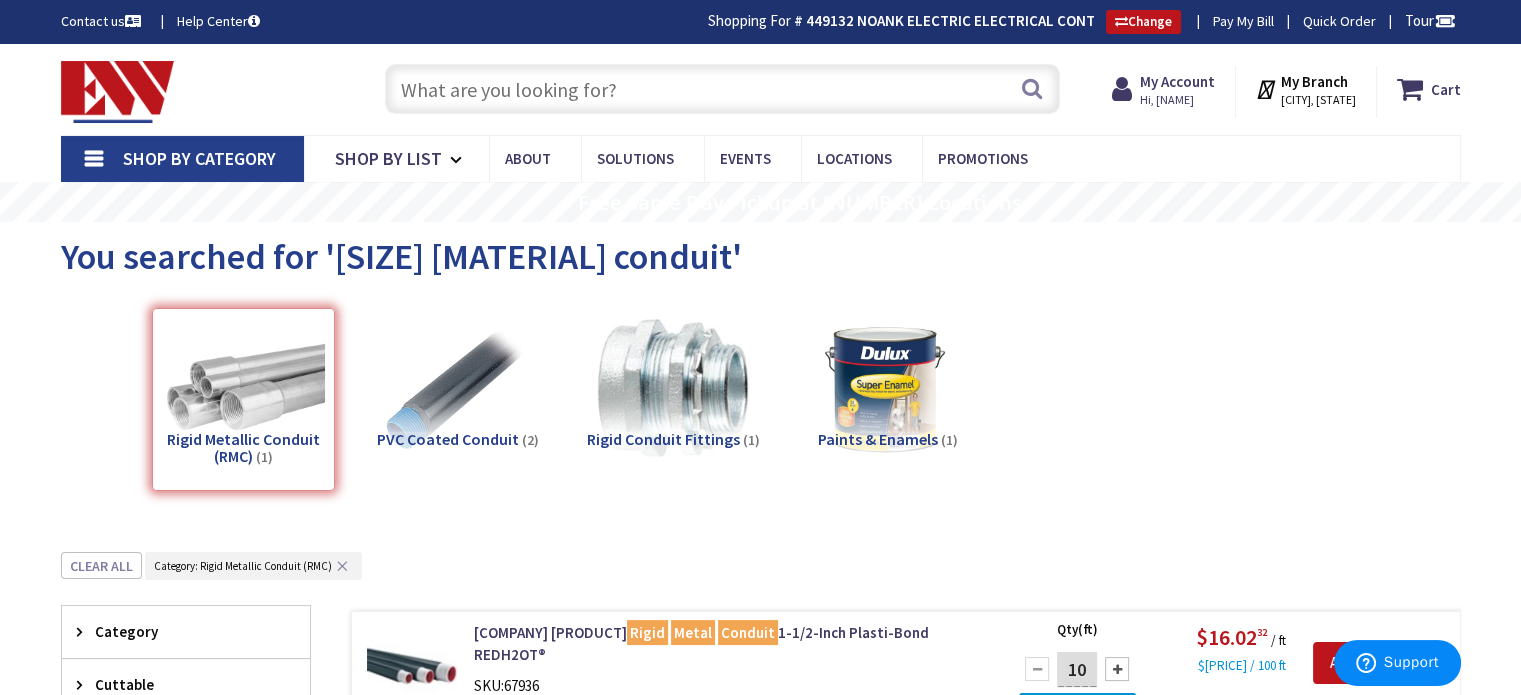 click at bounding box center [722, 89] 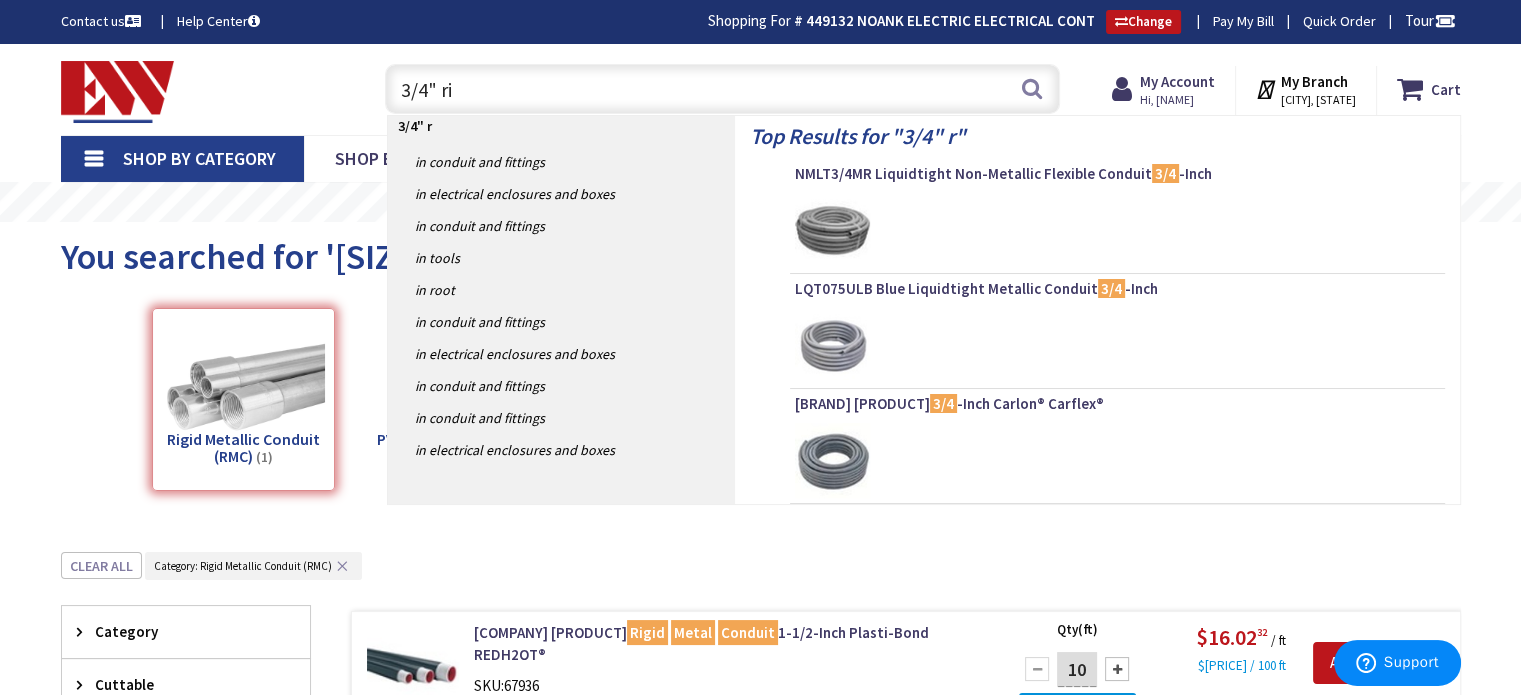 type on "3/4" rig" 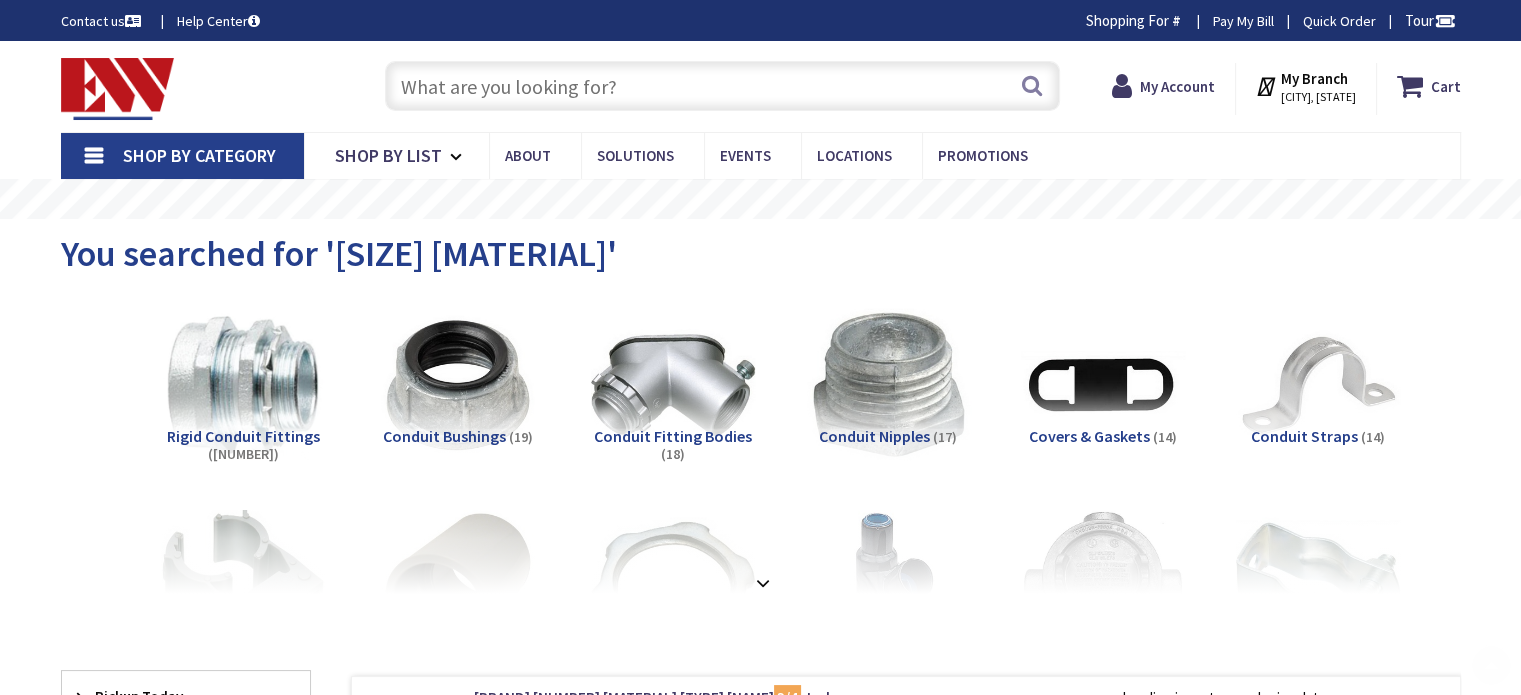 scroll, scrollTop: 200, scrollLeft: 0, axis: vertical 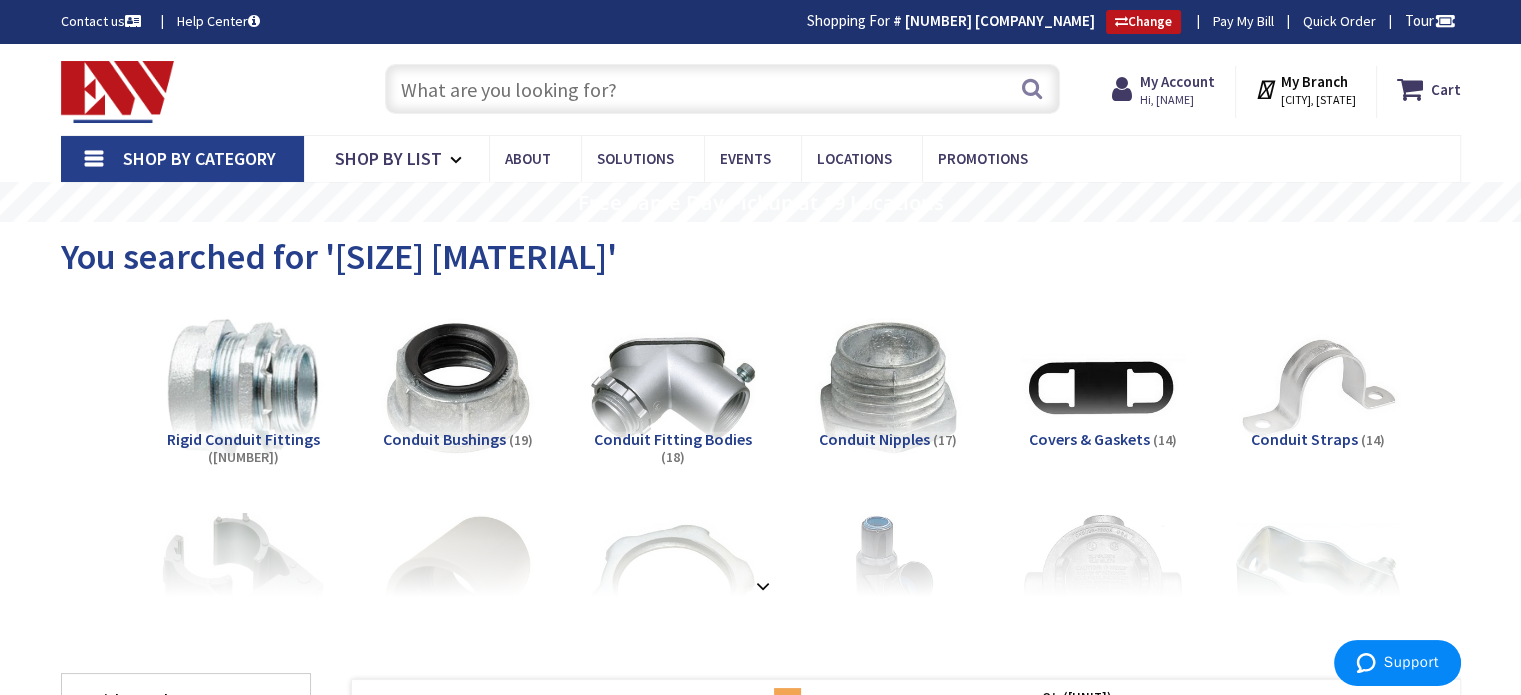 click at bounding box center [722, 89] 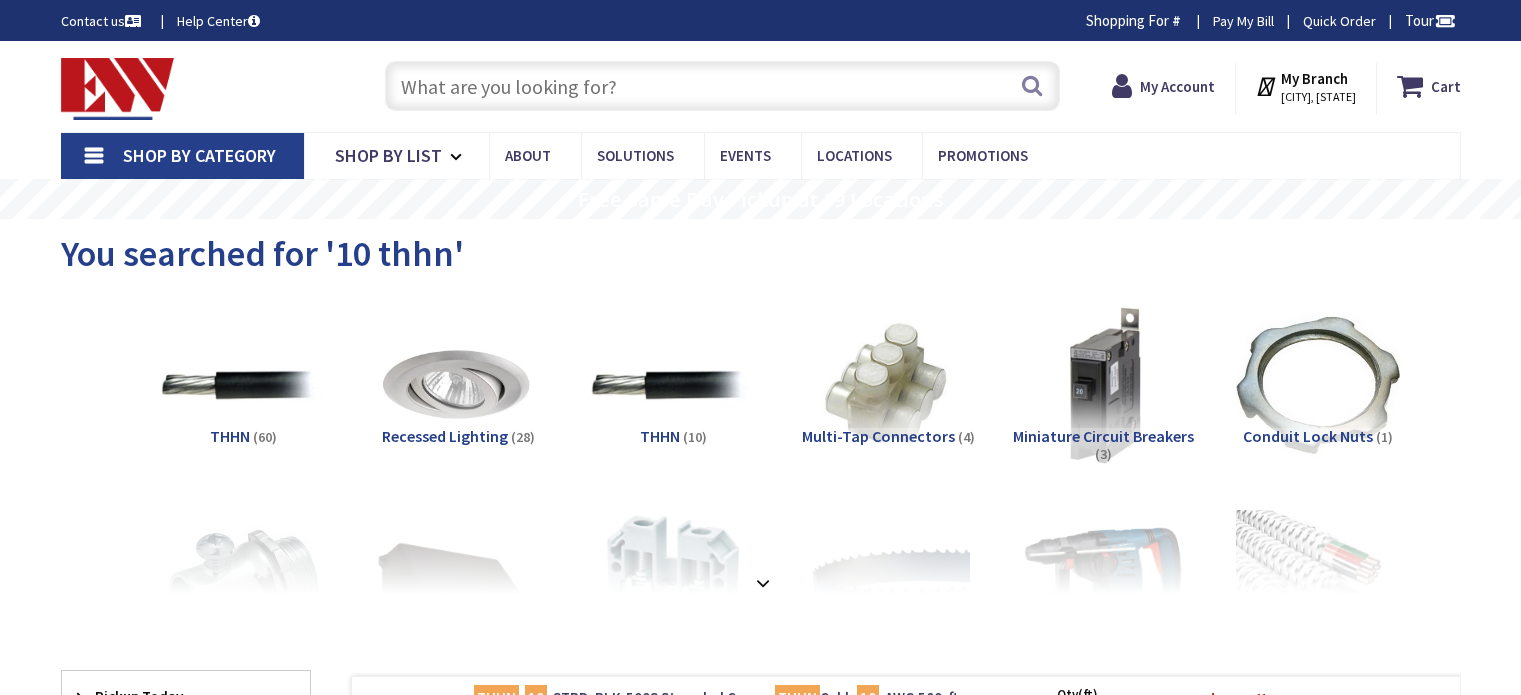 scroll, scrollTop: 0, scrollLeft: 0, axis: both 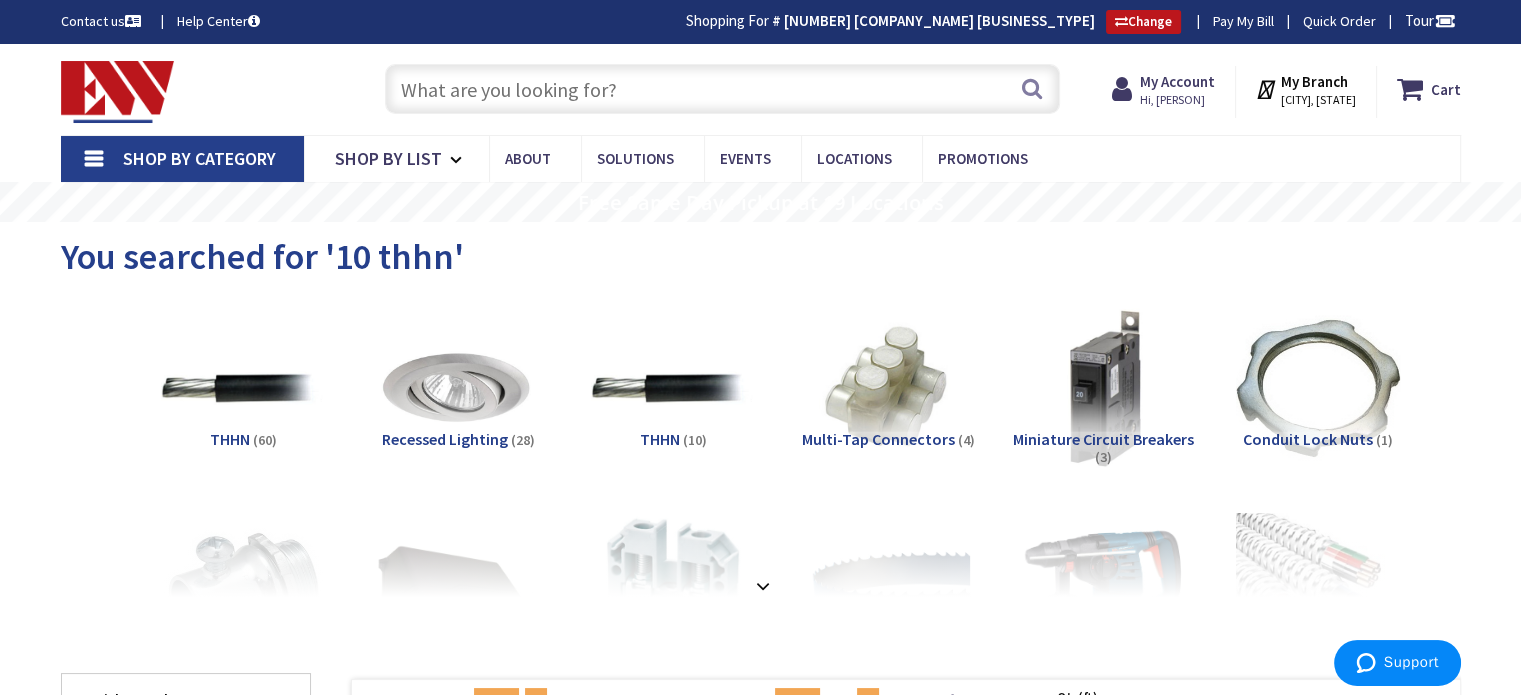 click at bounding box center [722, 89] 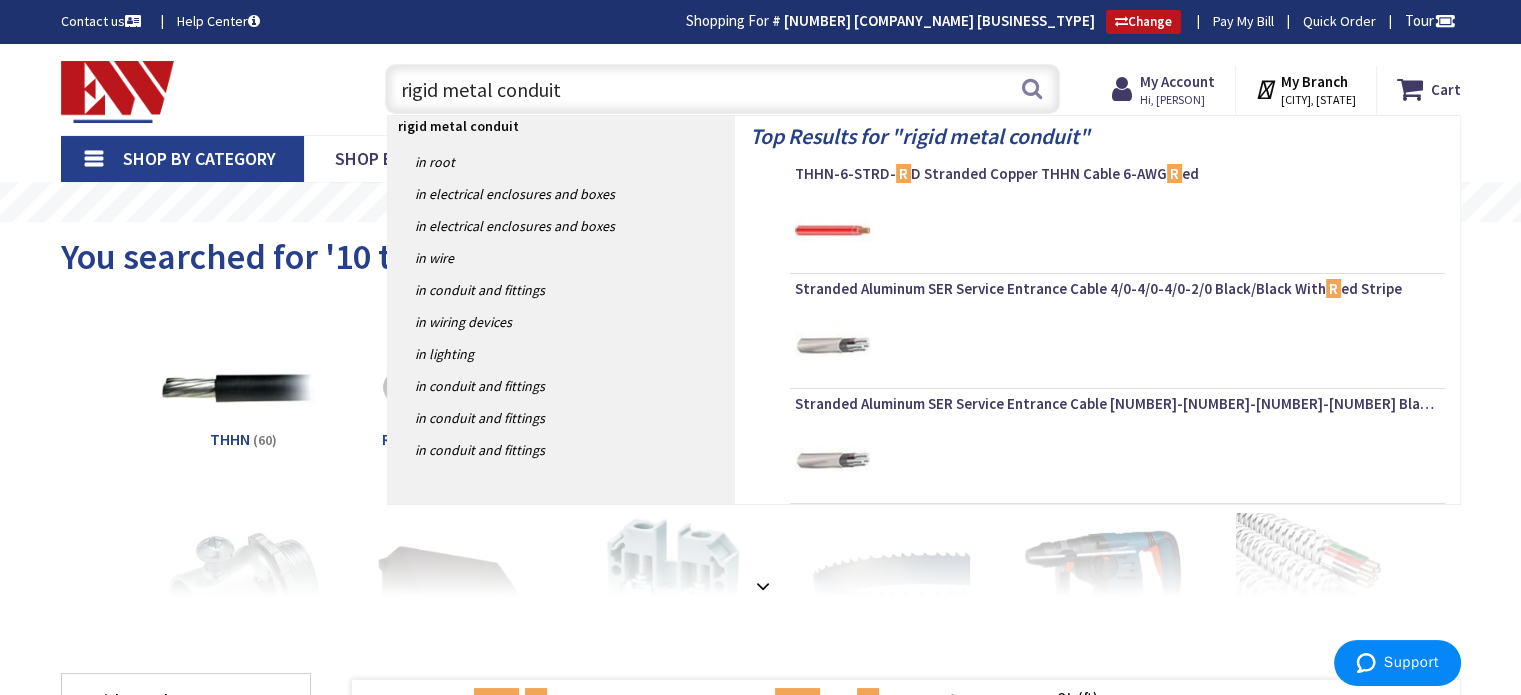 type on "rigid metal conduitn" 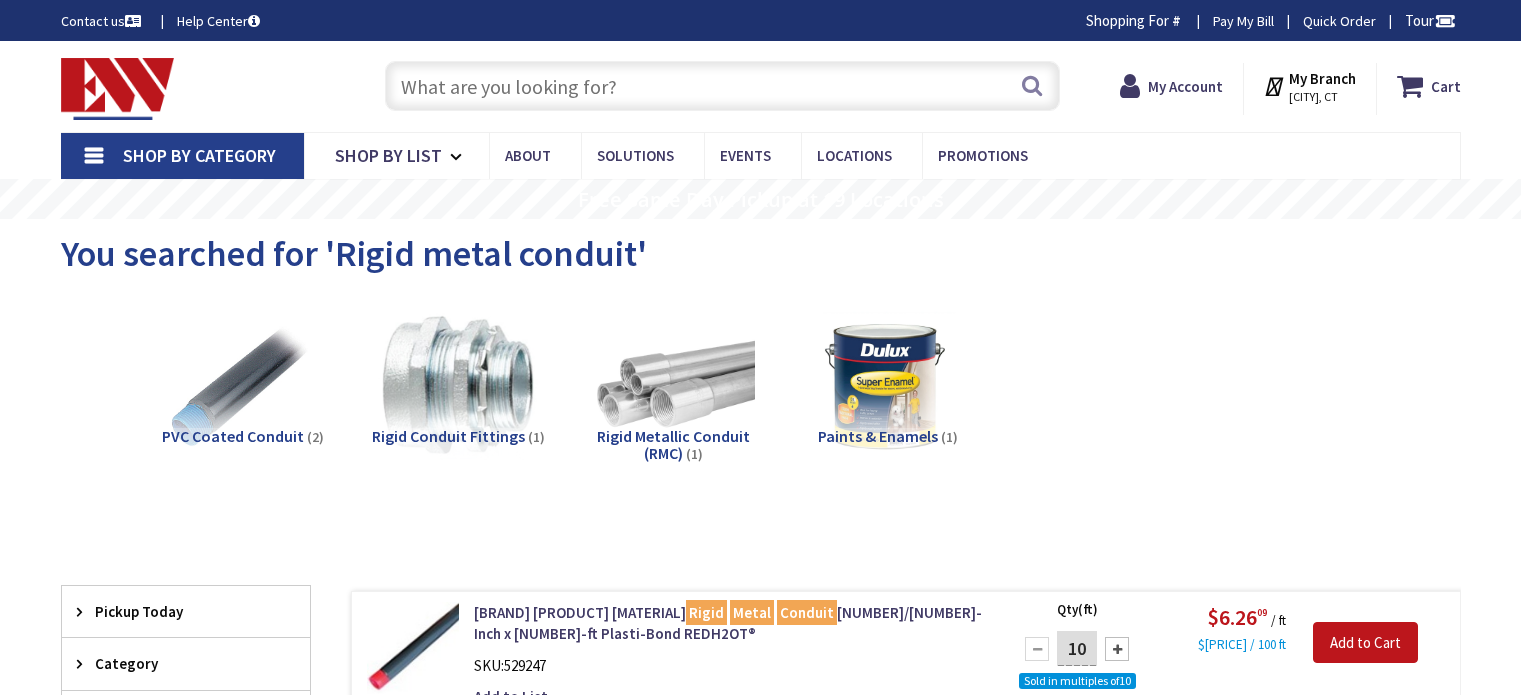 scroll, scrollTop: 0, scrollLeft: 0, axis: both 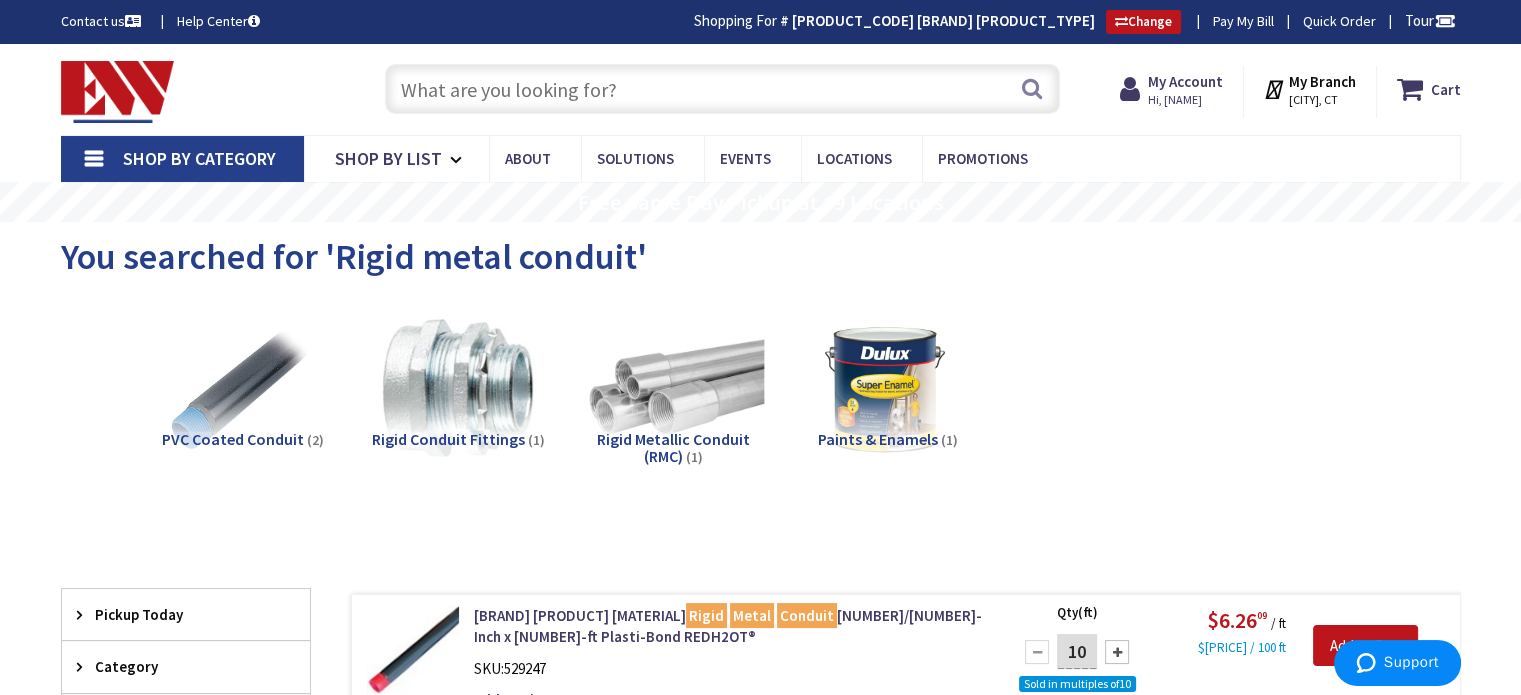 click at bounding box center (243, 388) 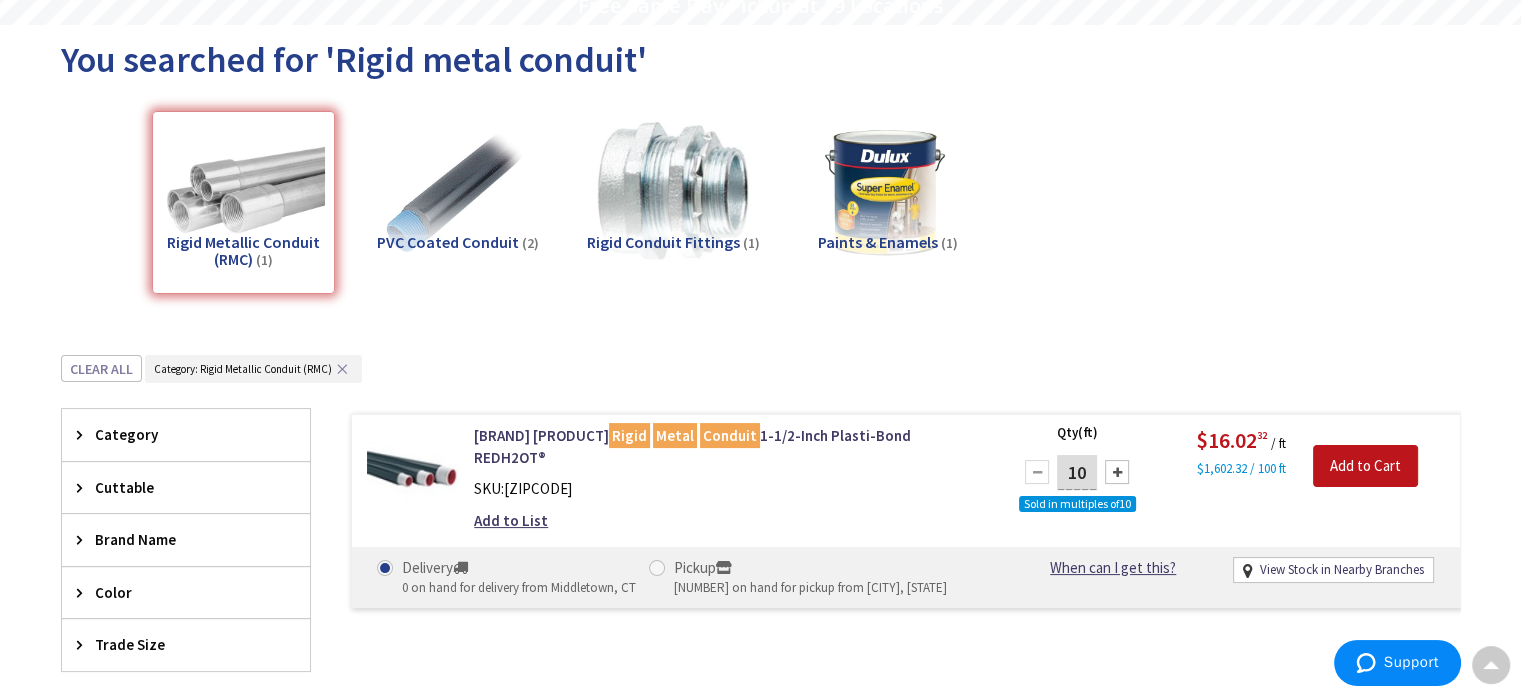 scroll, scrollTop: 0, scrollLeft: 0, axis: both 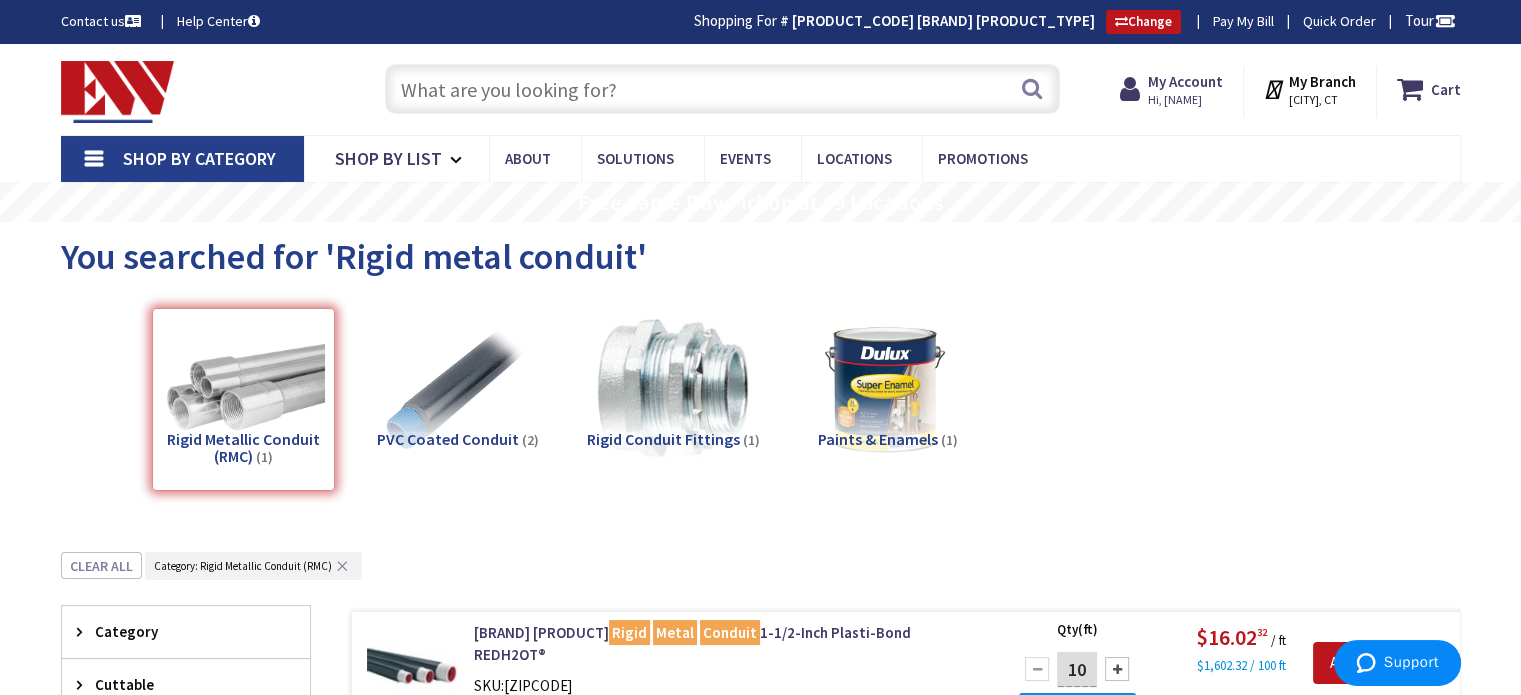 click at bounding box center [722, 89] 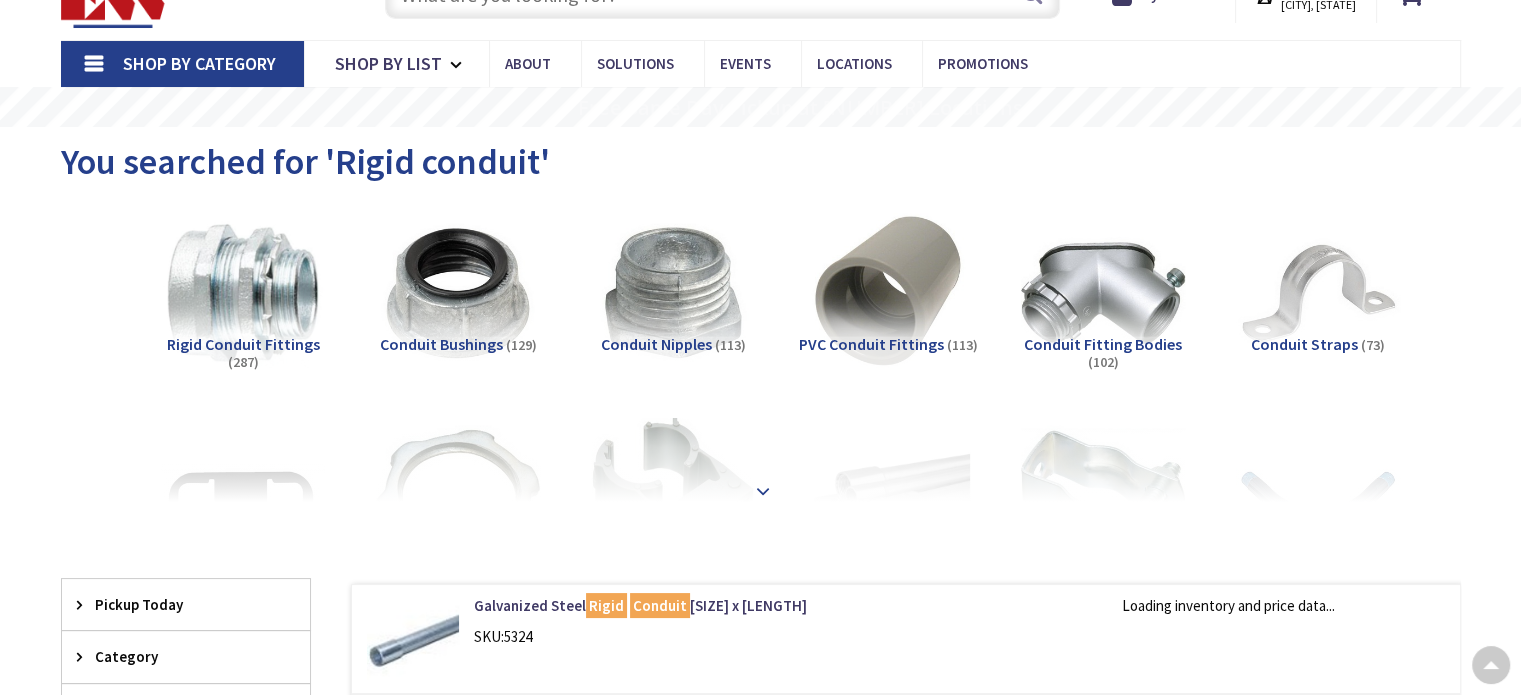 scroll, scrollTop: 200, scrollLeft: 0, axis: vertical 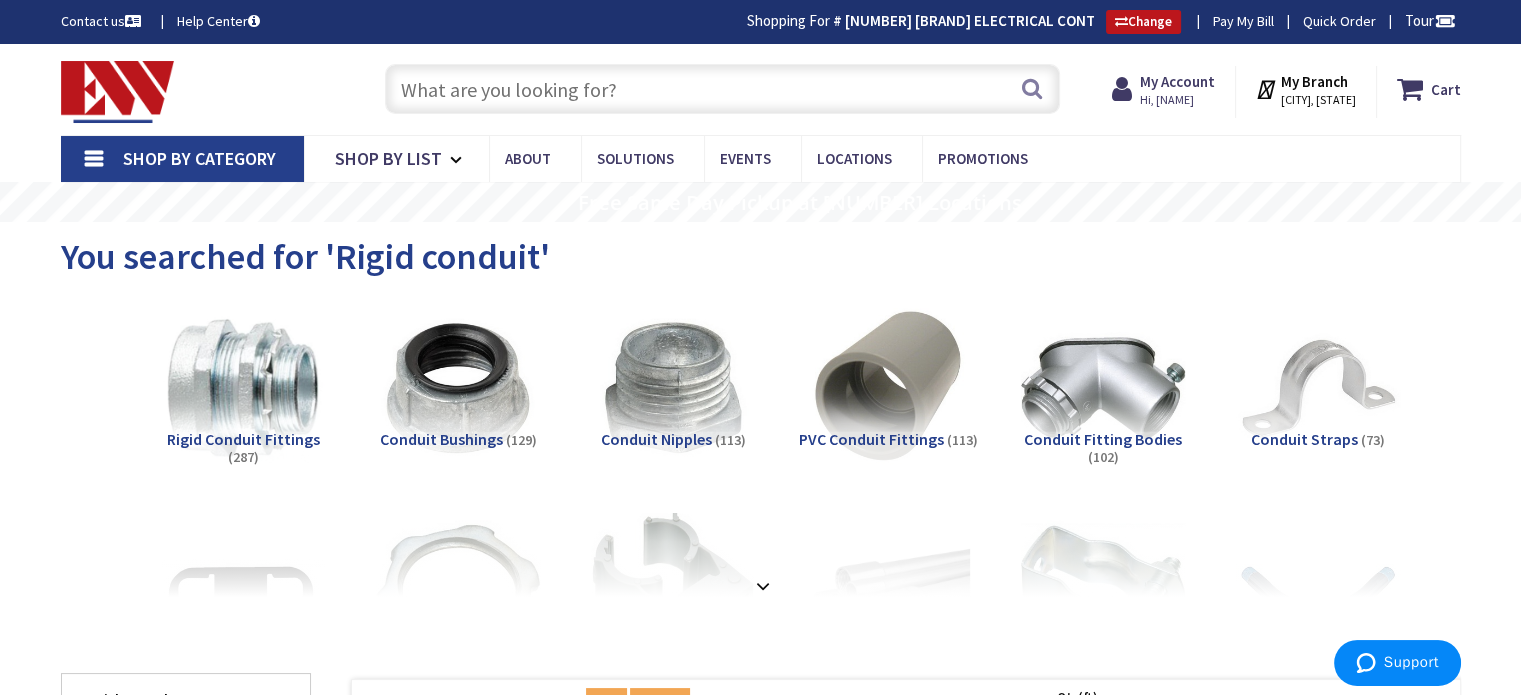 click at bounding box center (722, 89) 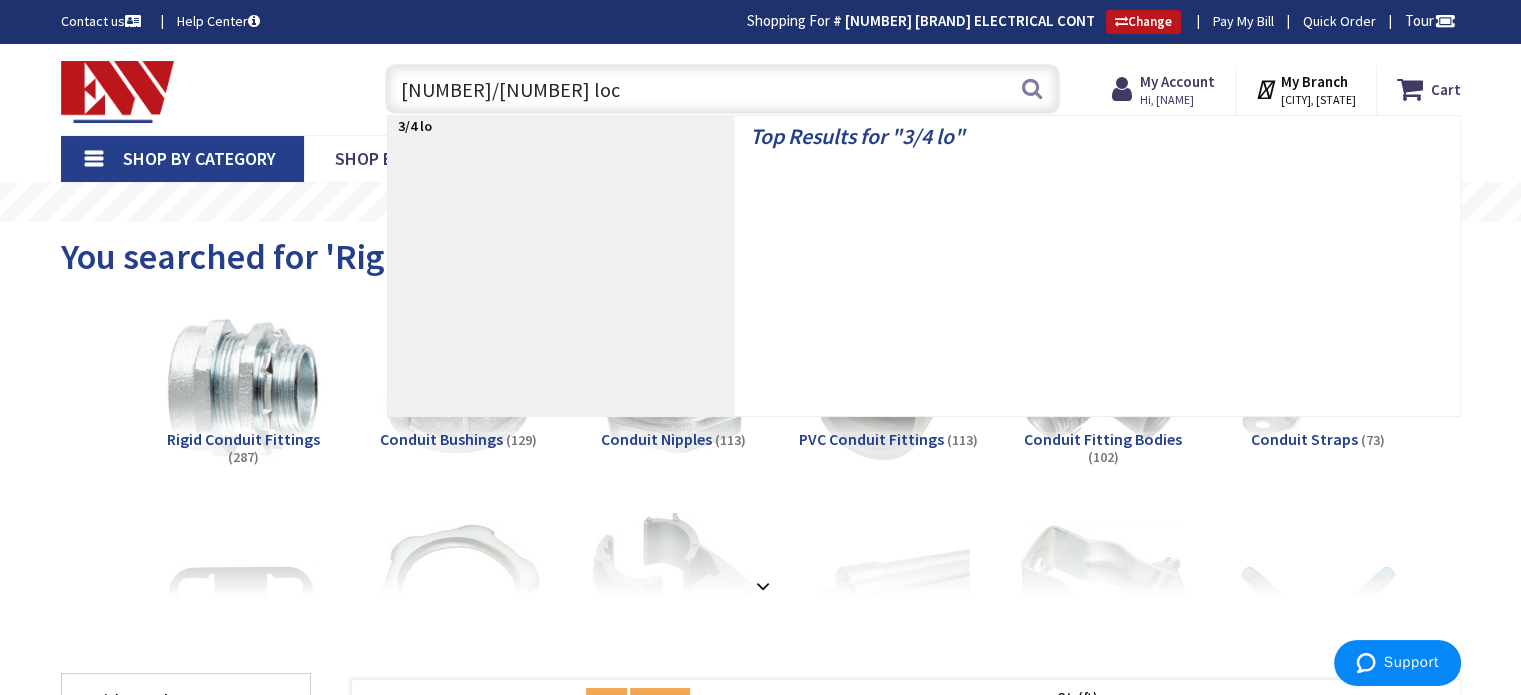 type on "3/4 lock" 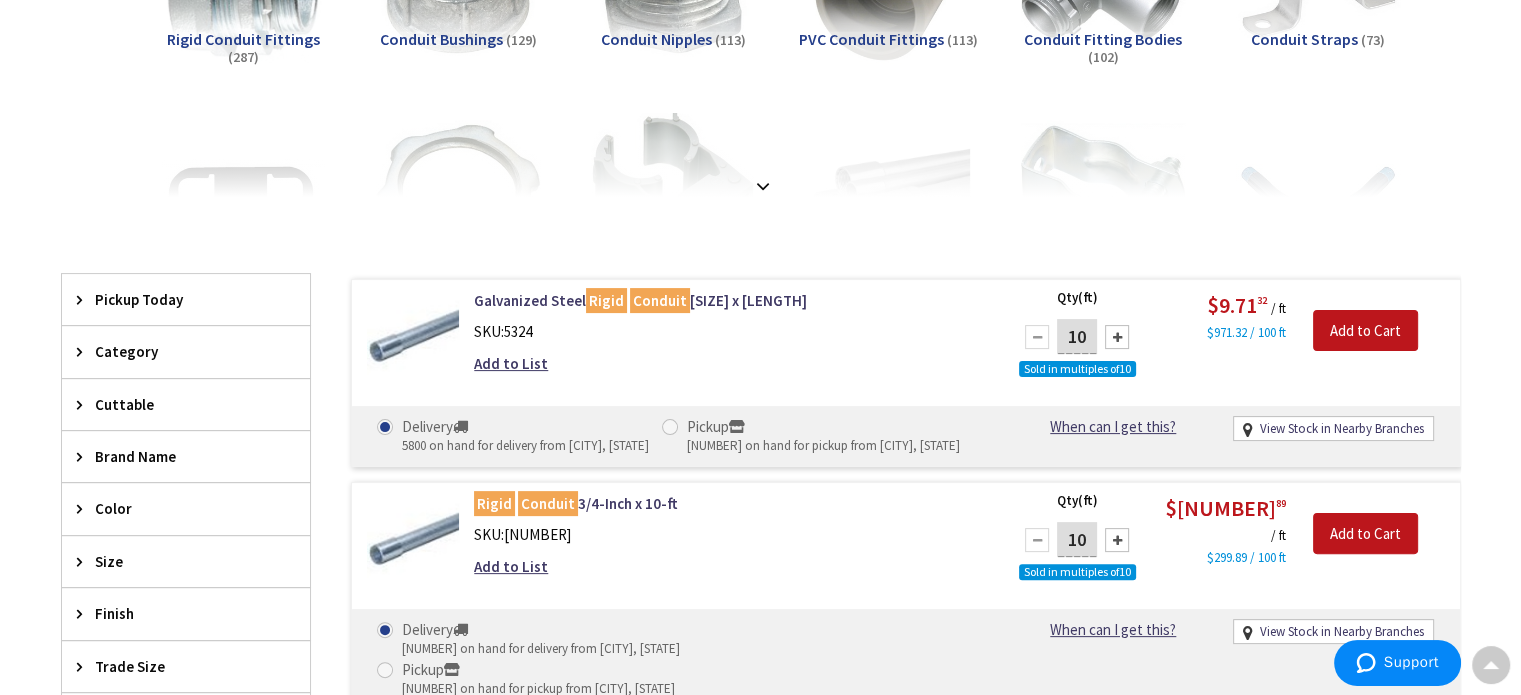 scroll, scrollTop: 0, scrollLeft: 0, axis: both 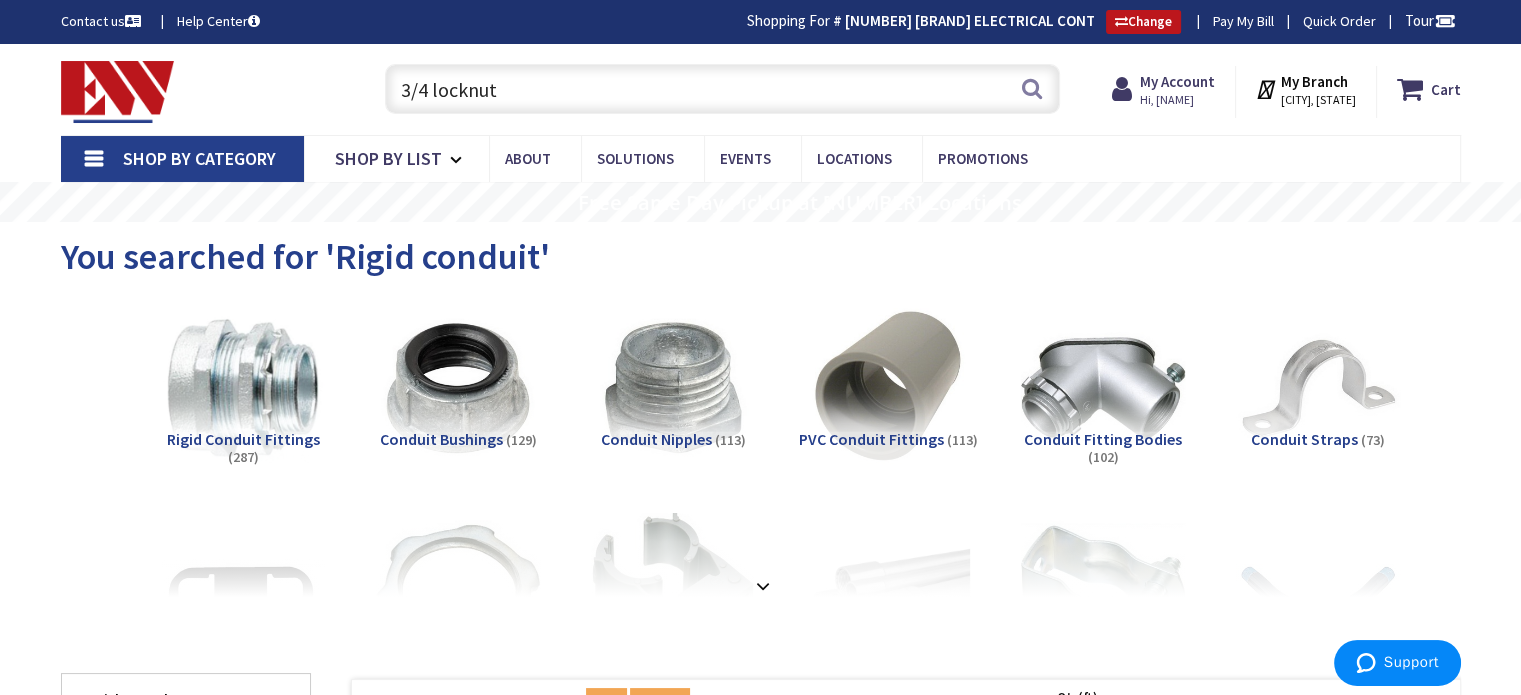 click on "3/4 locknut" at bounding box center (722, 89) 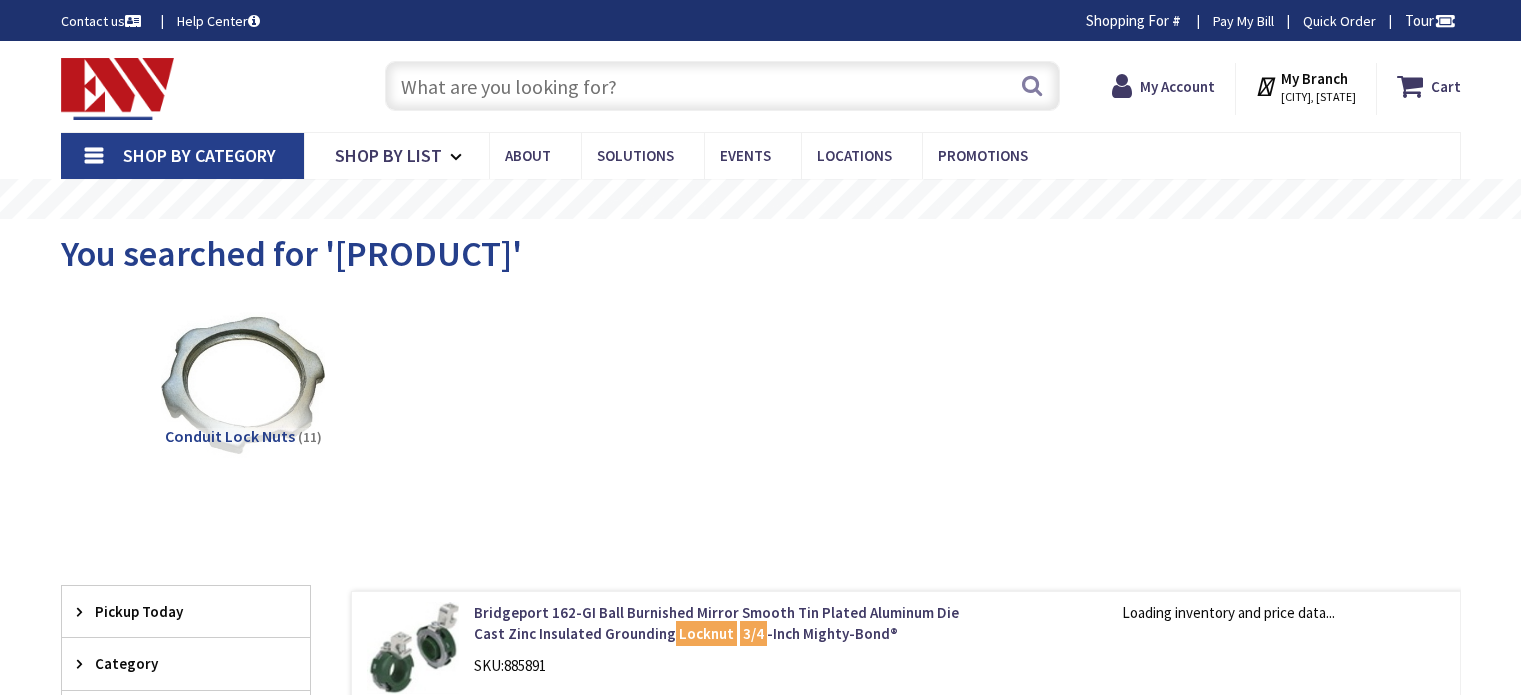 scroll, scrollTop: 0, scrollLeft: 0, axis: both 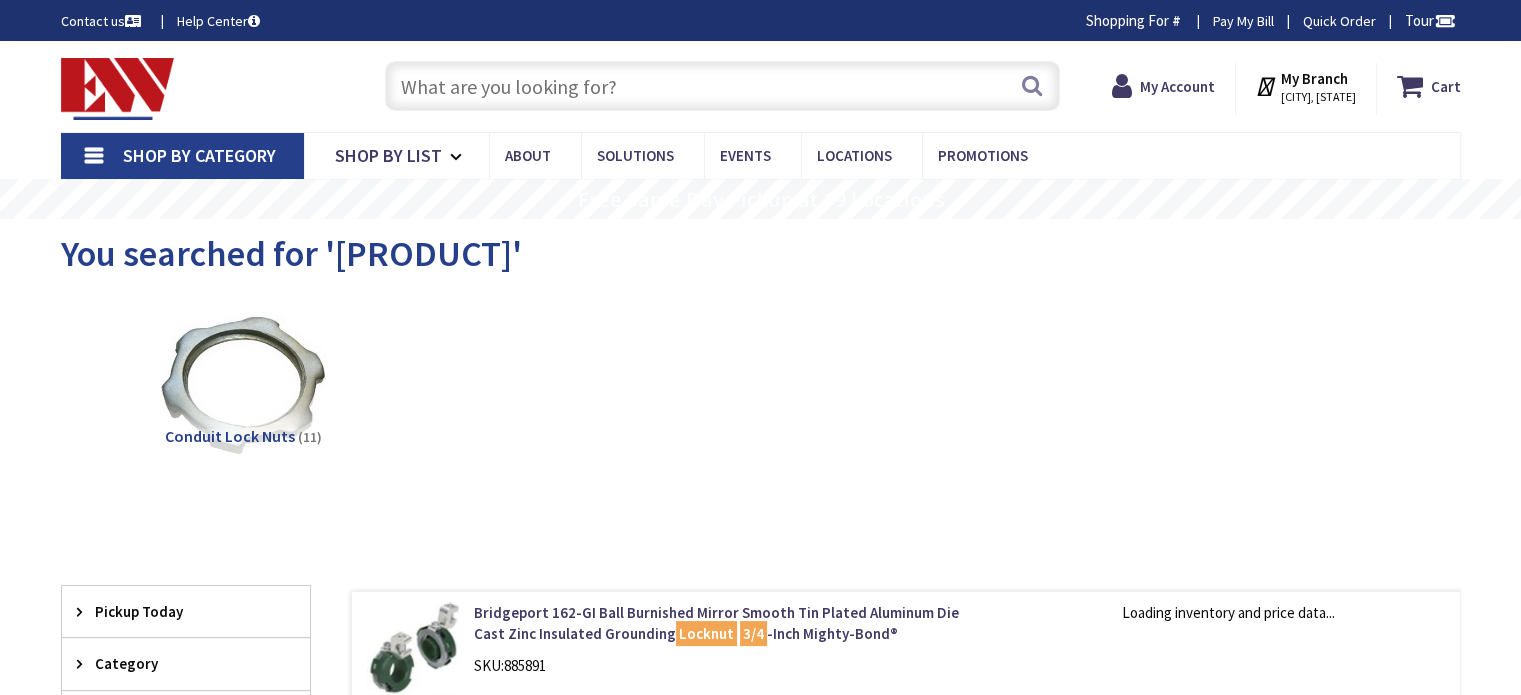 click at bounding box center (722, 86) 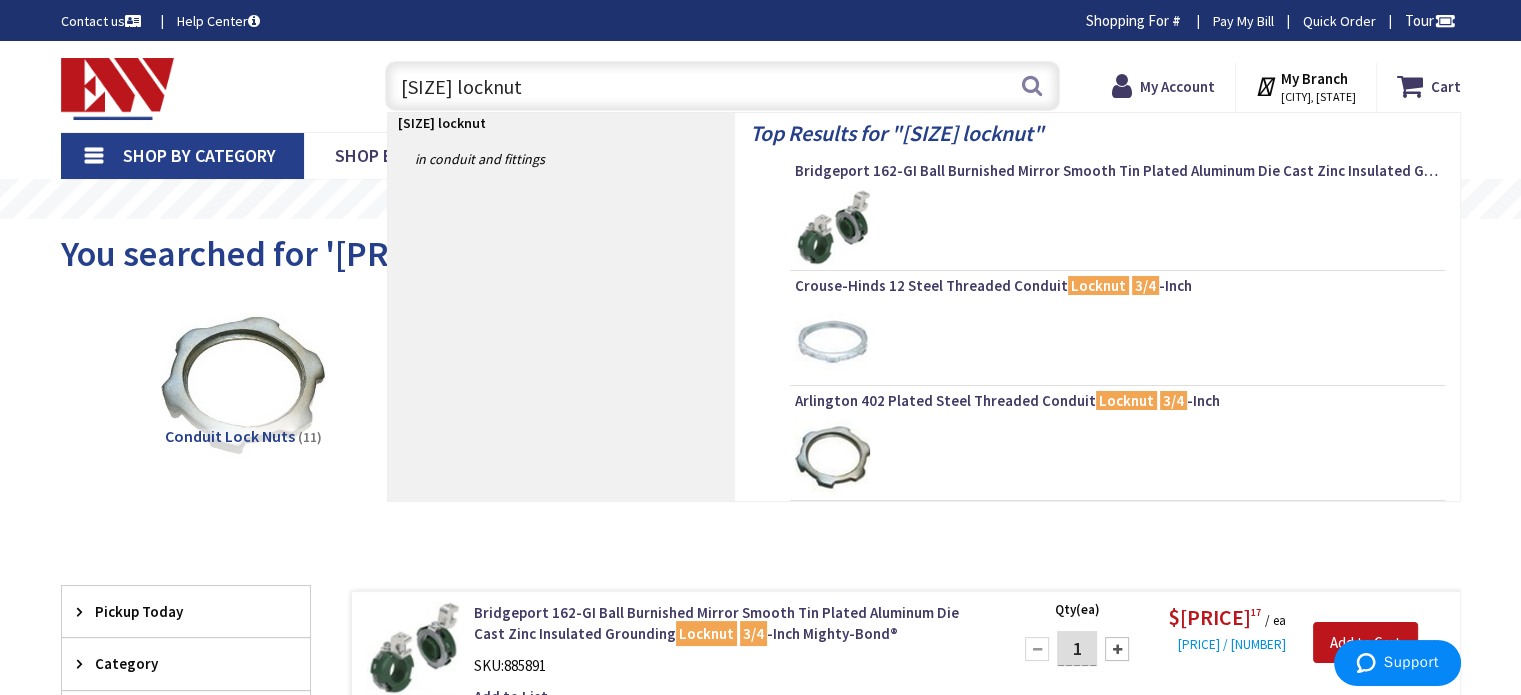 type on "3/4" locknut" 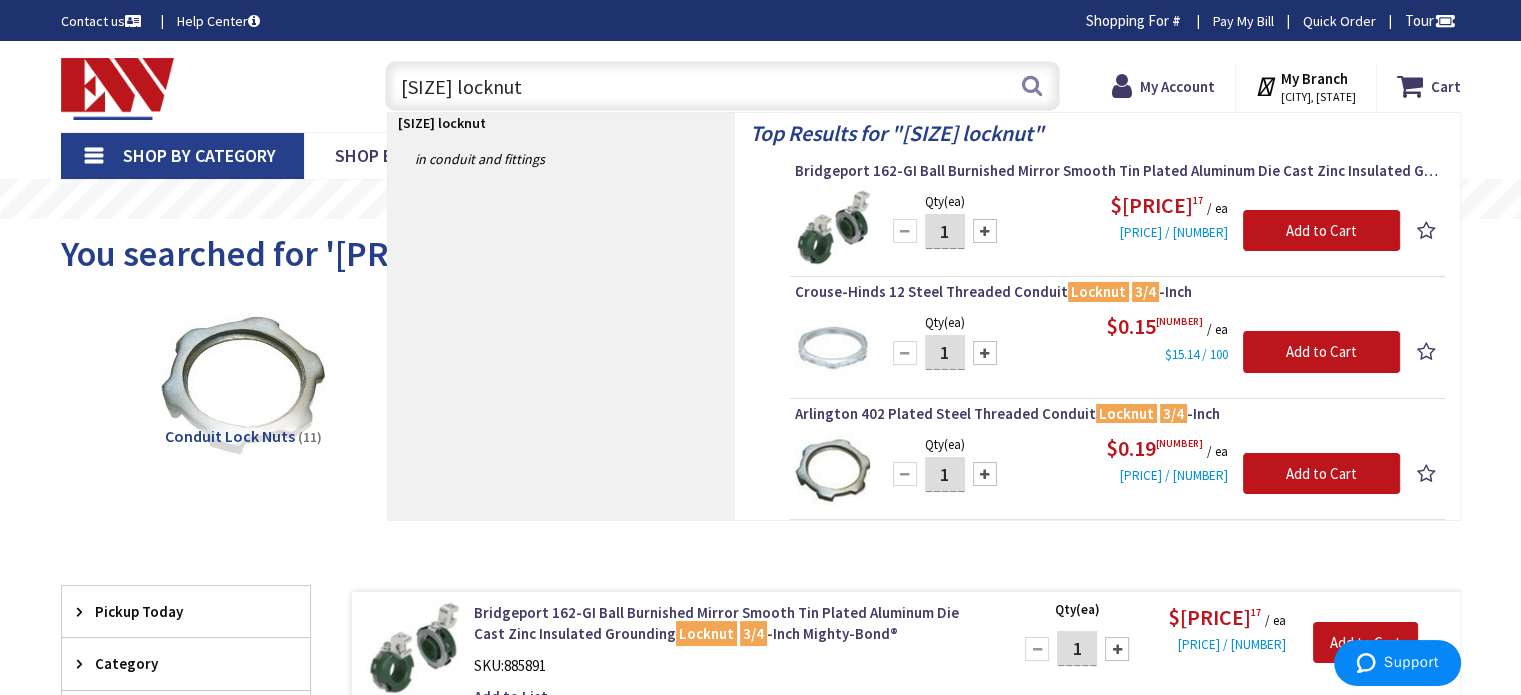 scroll, scrollTop: 0, scrollLeft: 0, axis: both 